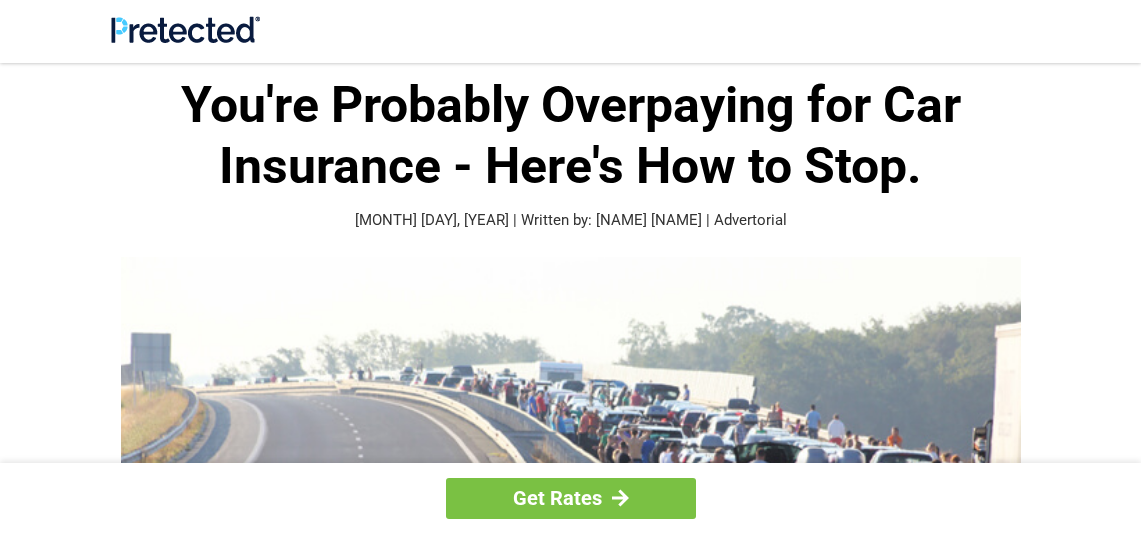 scroll, scrollTop: 1000, scrollLeft: 0, axis: vertical 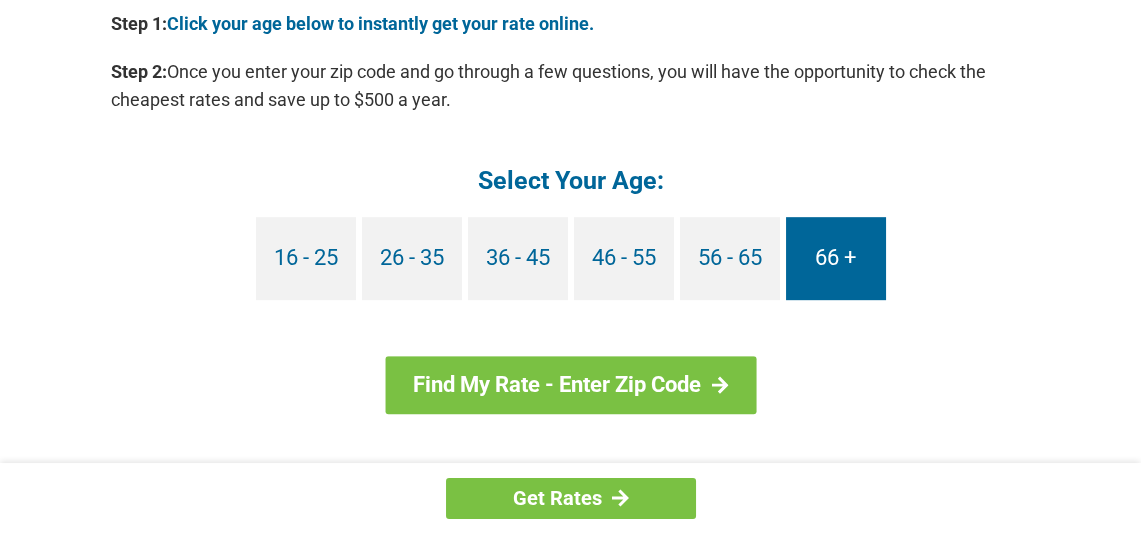 click on "66 +" at bounding box center (836, 258) 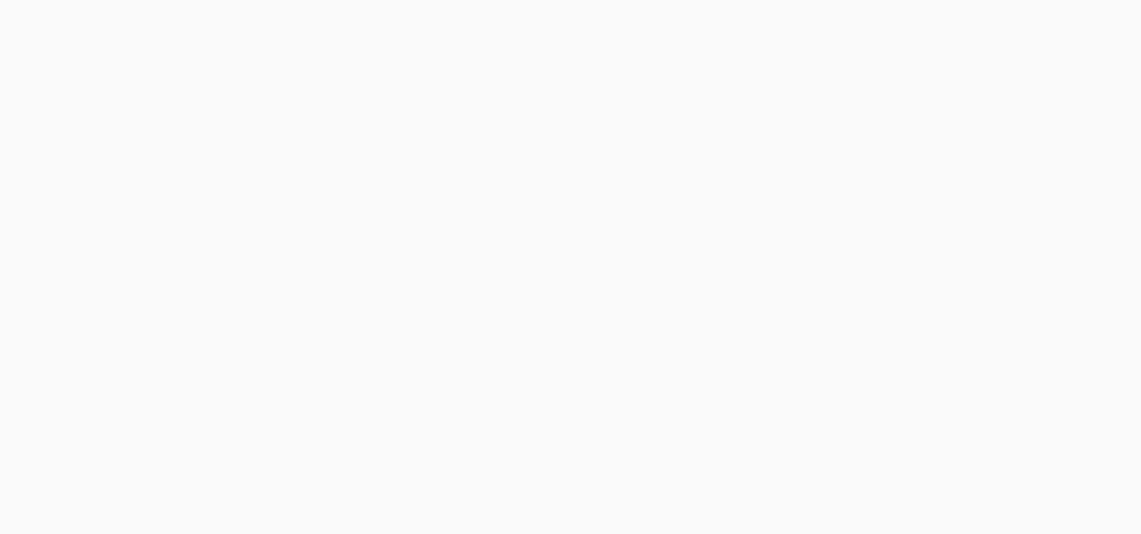 scroll, scrollTop: 0, scrollLeft: 0, axis: both 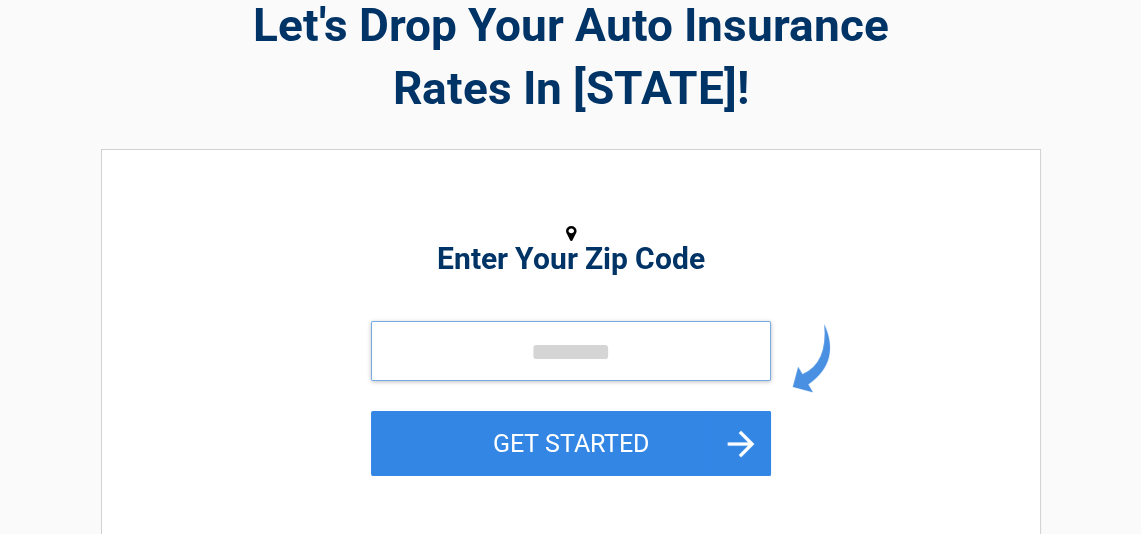 click at bounding box center [571, 351] 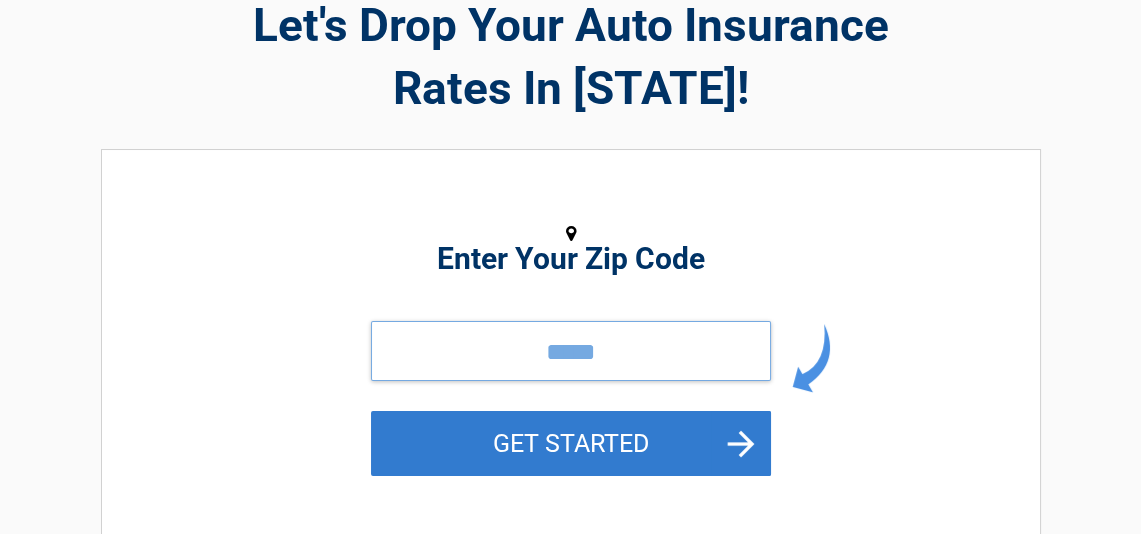 type on "*****" 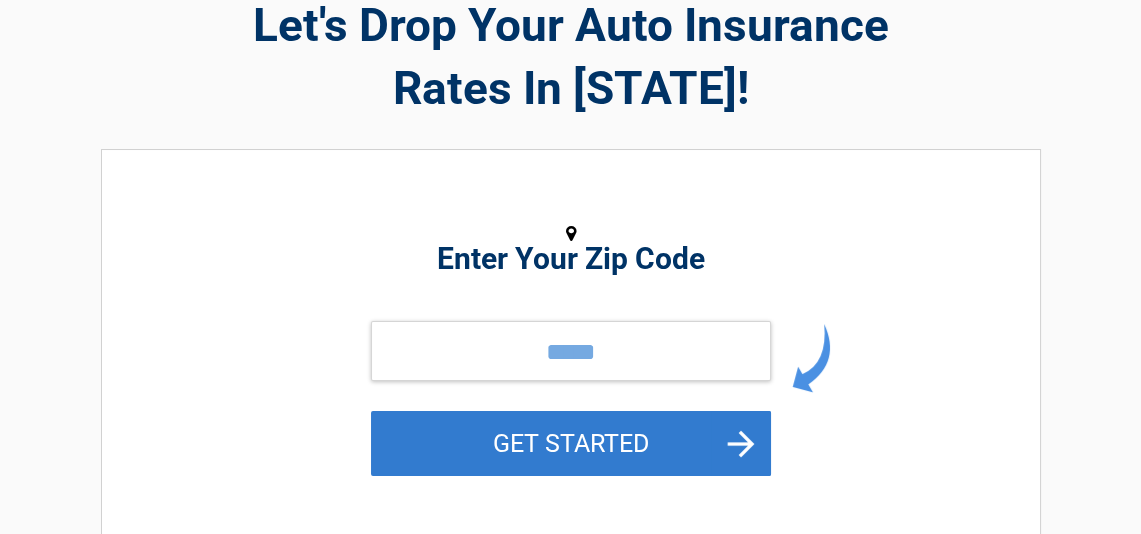 click on "GET STARTED" at bounding box center (571, 443) 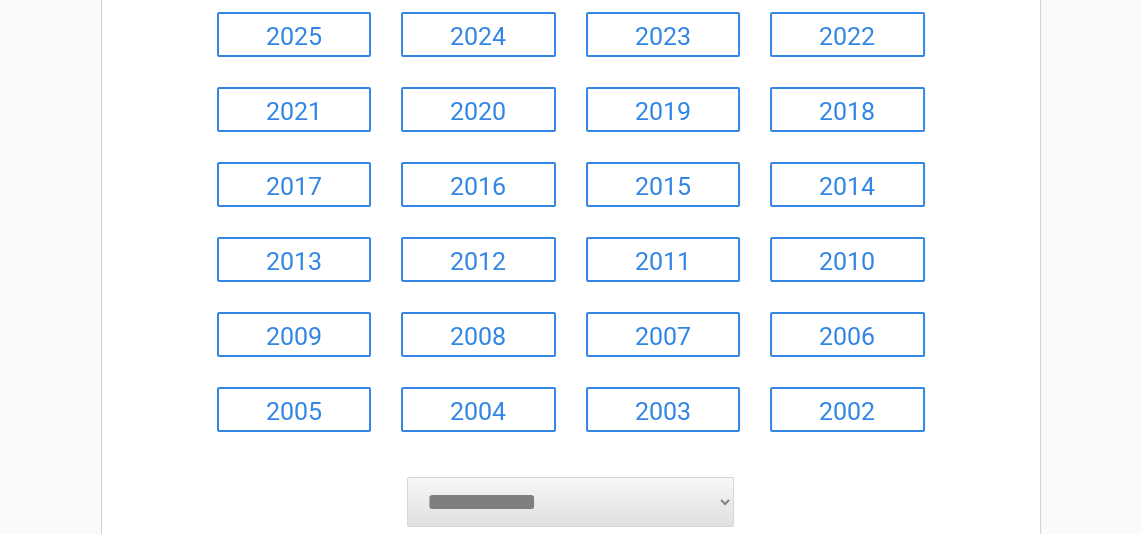 scroll, scrollTop: 400, scrollLeft: 0, axis: vertical 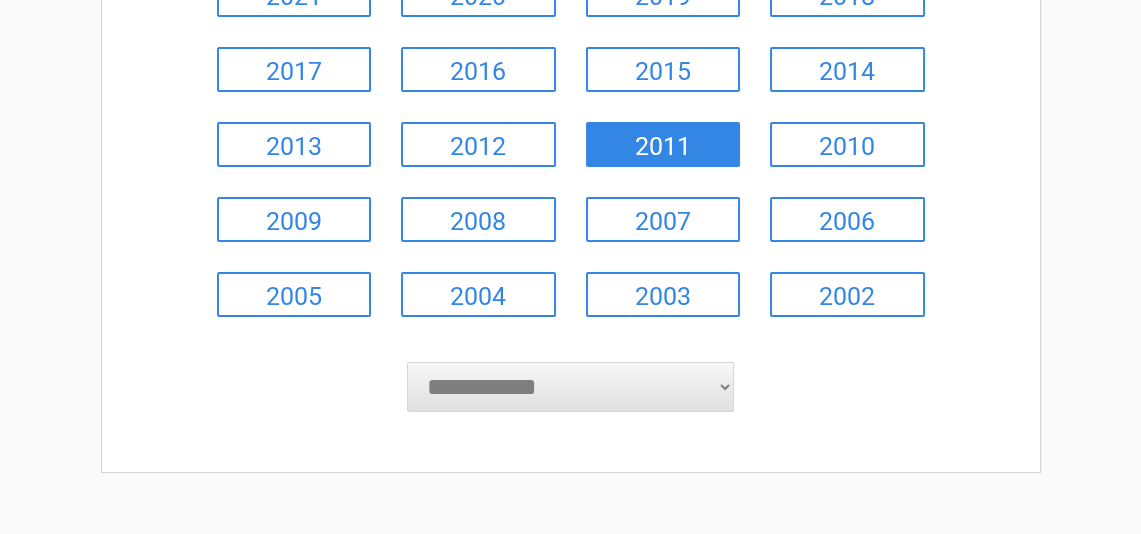 click on "2011" at bounding box center (663, 144) 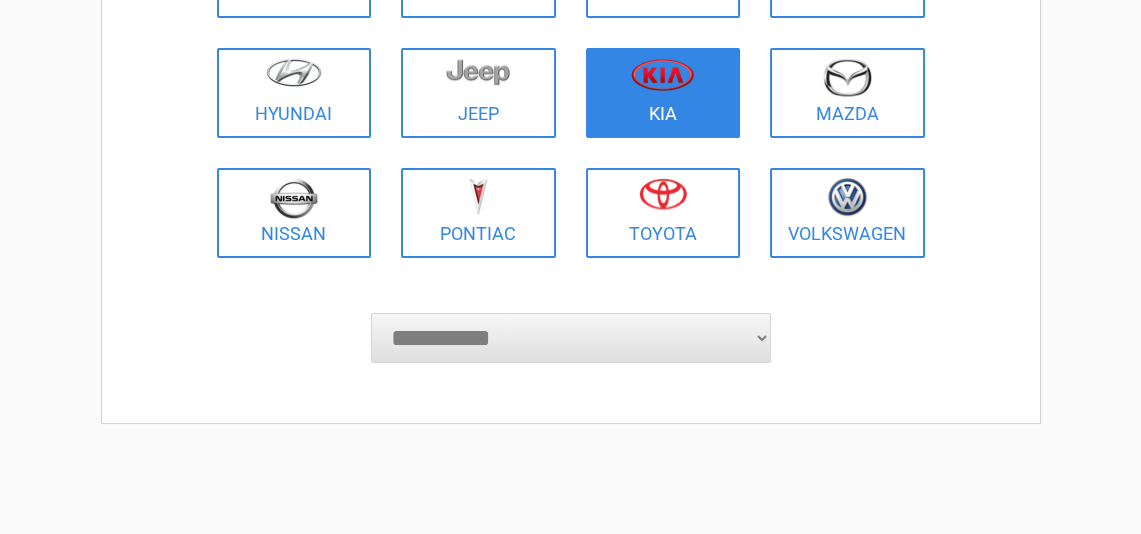 scroll, scrollTop: 500, scrollLeft: 0, axis: vertical 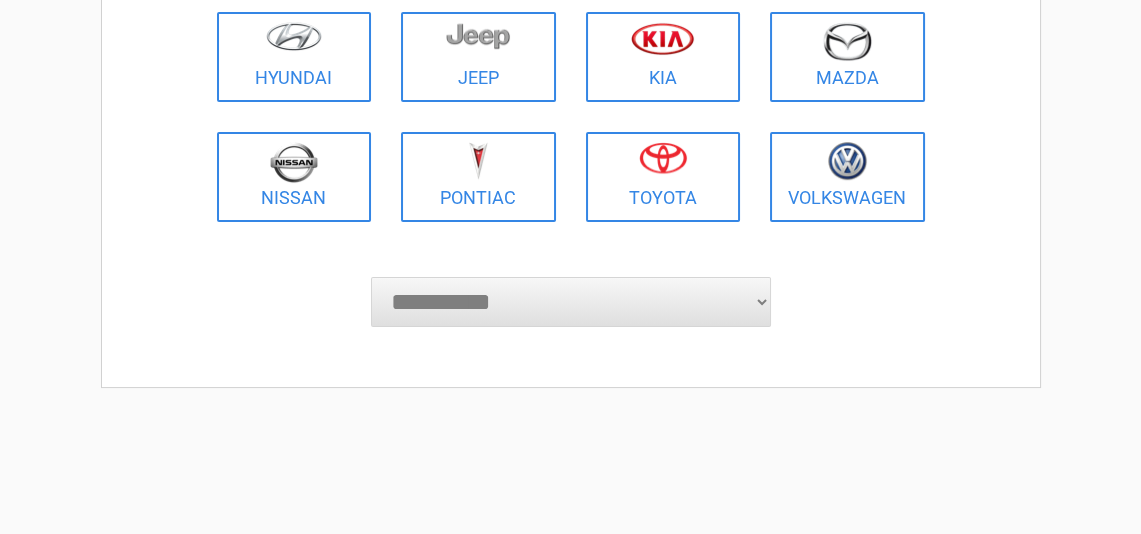 click on "**********" at bounding box center [571, 302] 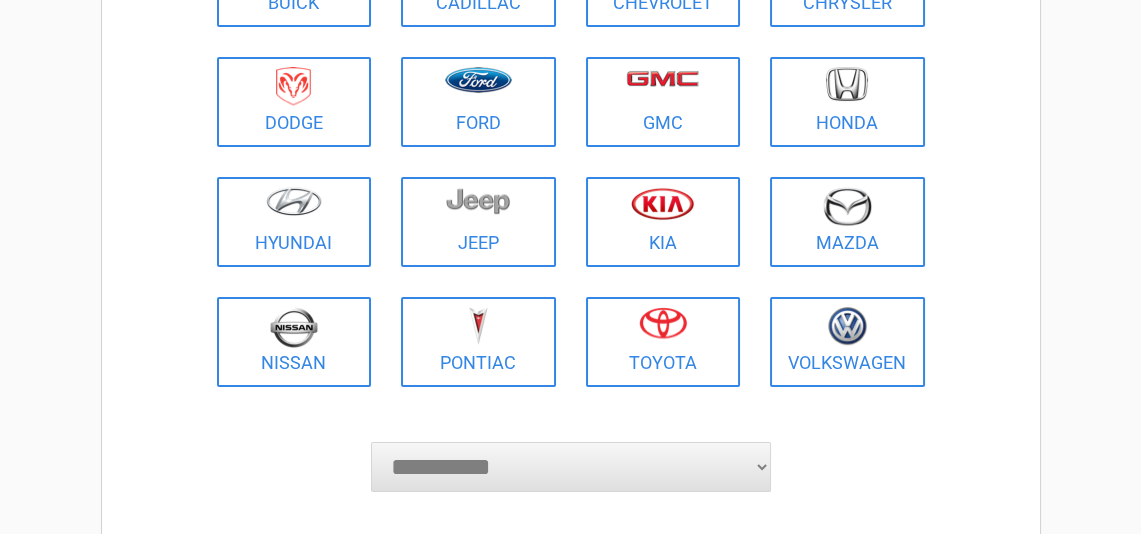 scroll, scrollTop: 300, scrollLeft: 0, axis: vertical 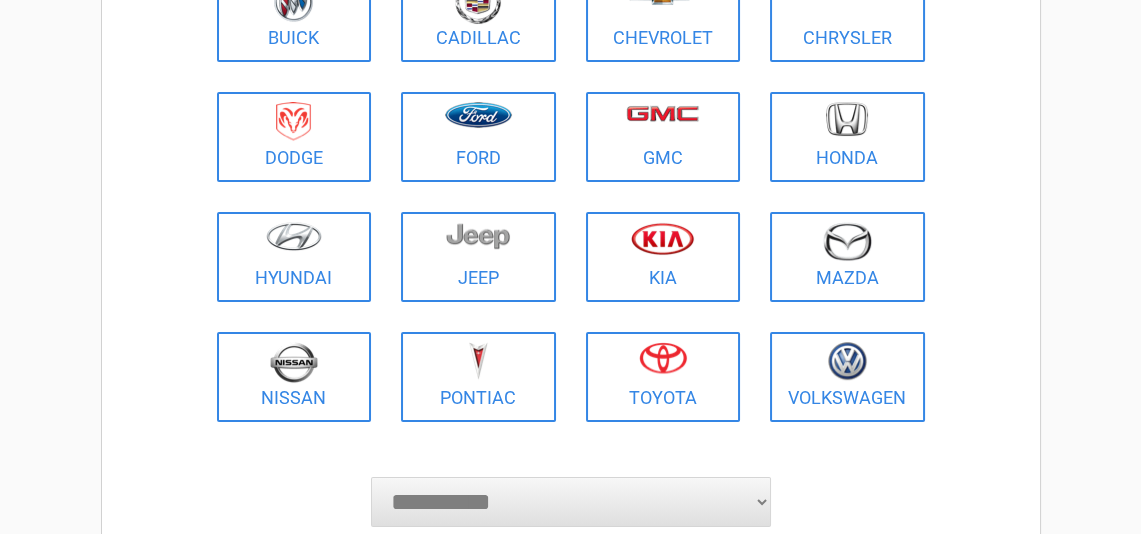 click on "**********" at bounding box center [571, 502] 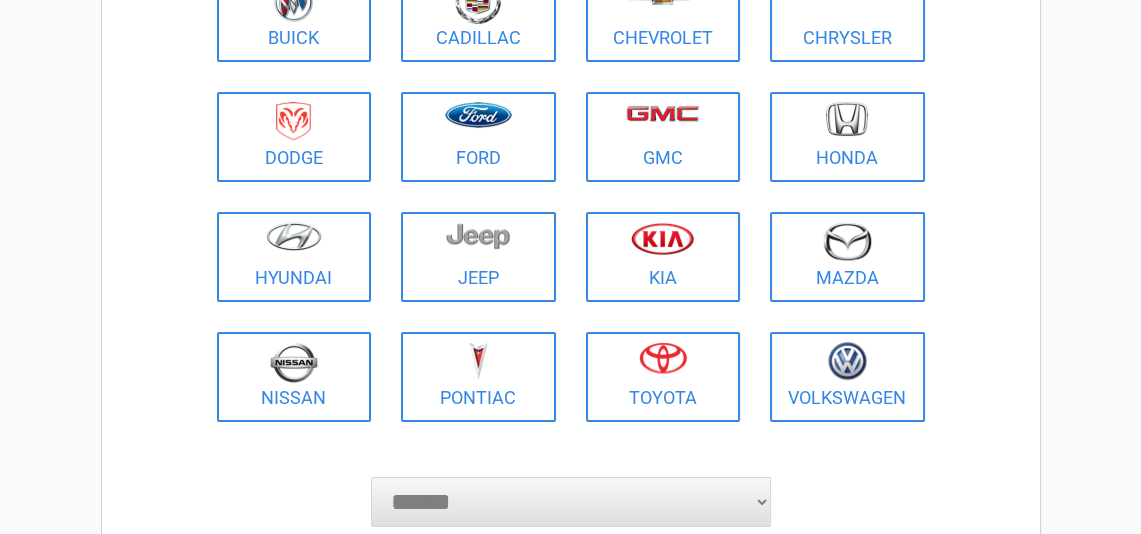 click on "**********" at bounding box center [571, 502] 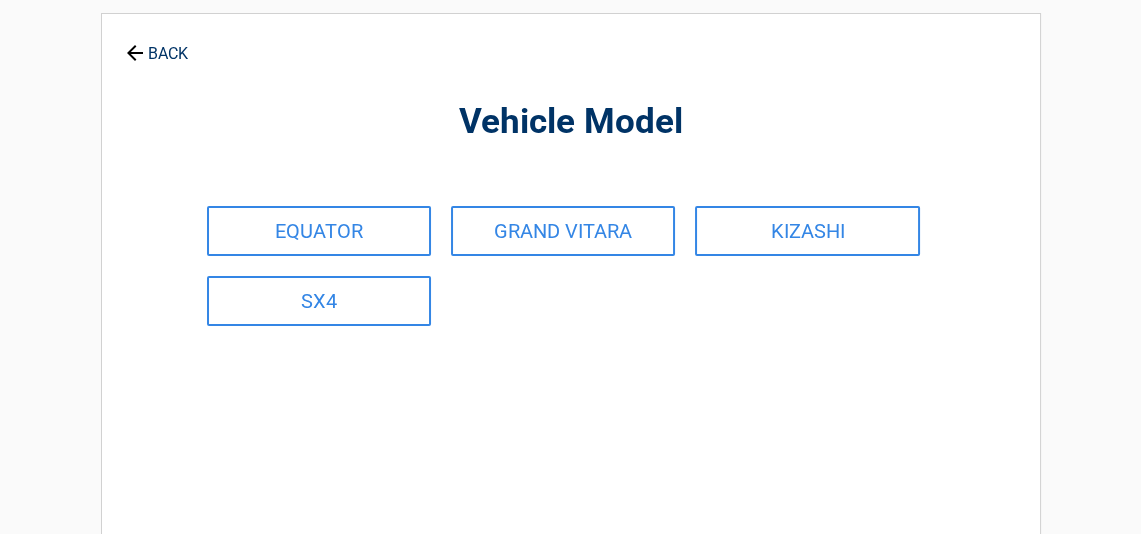 scroll, scrollTop: 0, scrollLeft: 0, axis: both 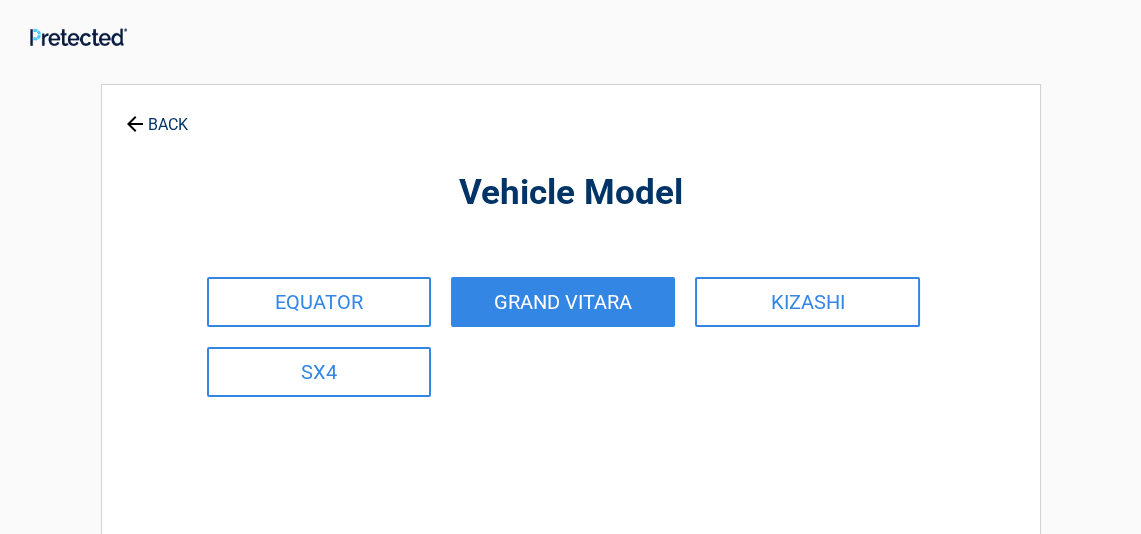click on "GRAND VITARA" at bounding box center (563, 302) 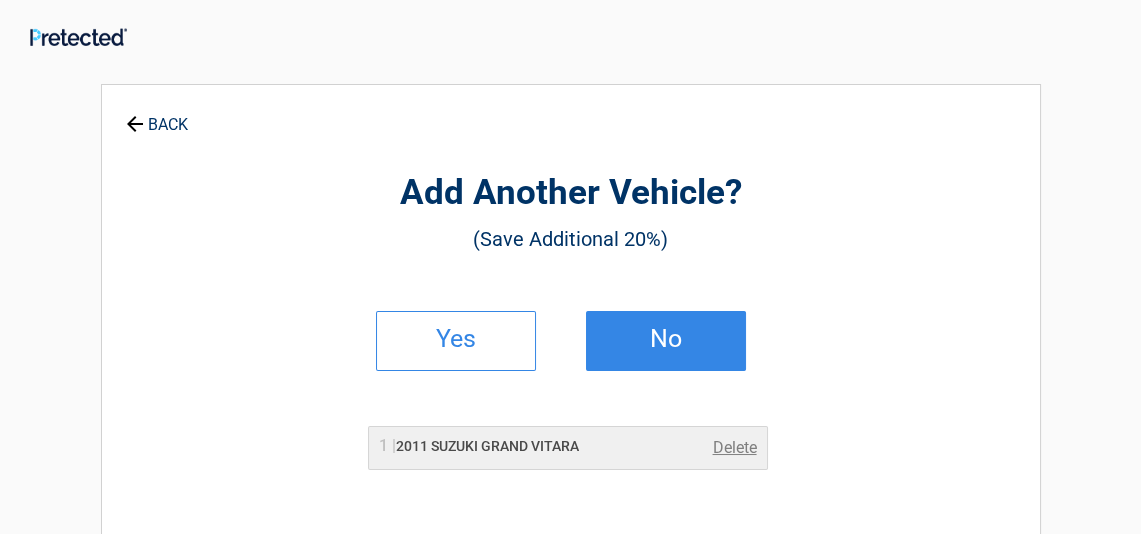 click on "No" at bounding box center (666, 339) 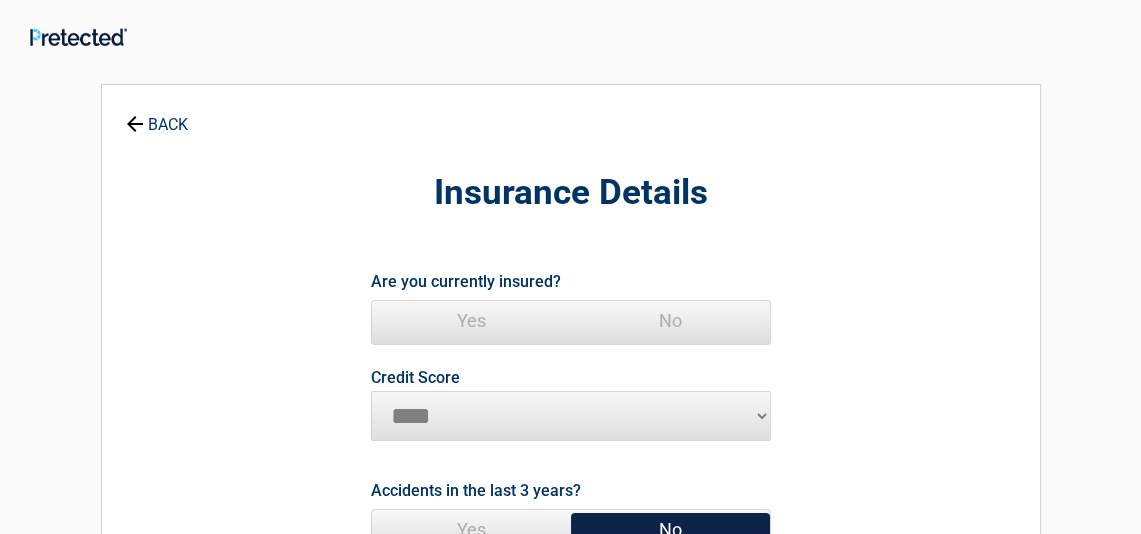 click on "Yes" at bounding box center [471, 321] 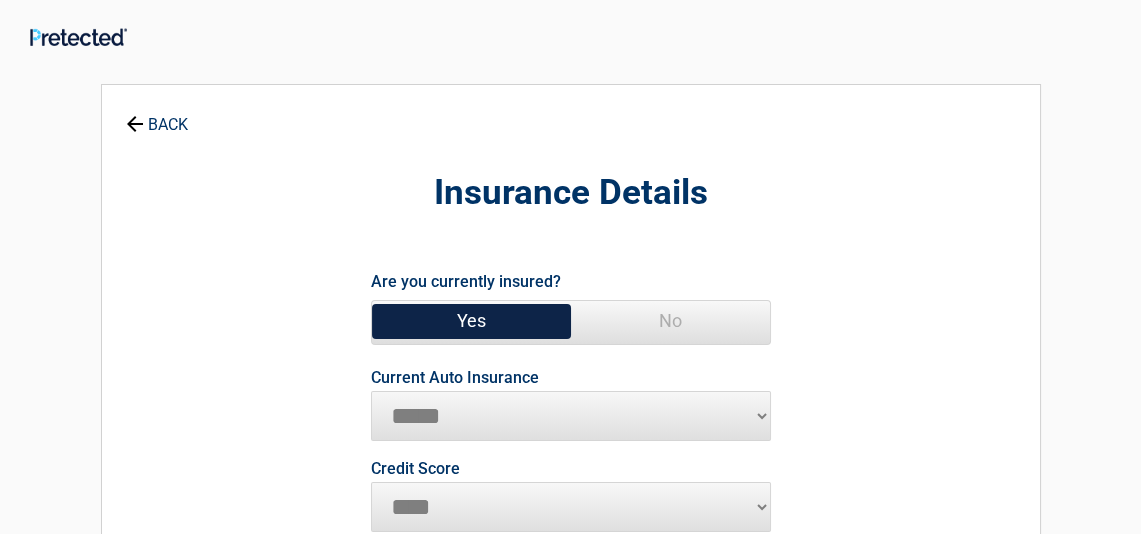 click on "**********" at bounding box center [571, 416] 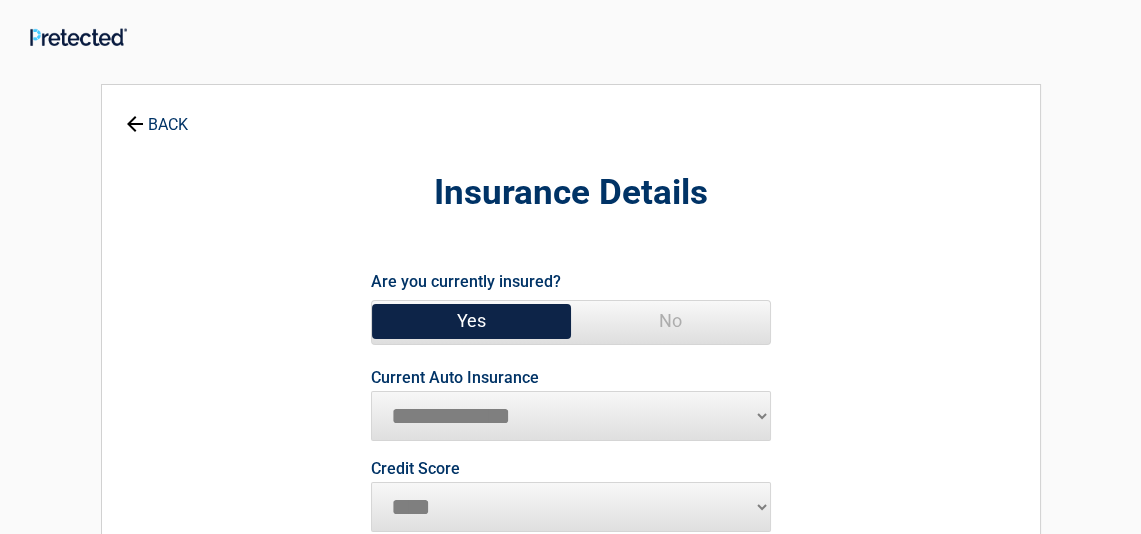 click on "**********" at bounding box center (571, 416) 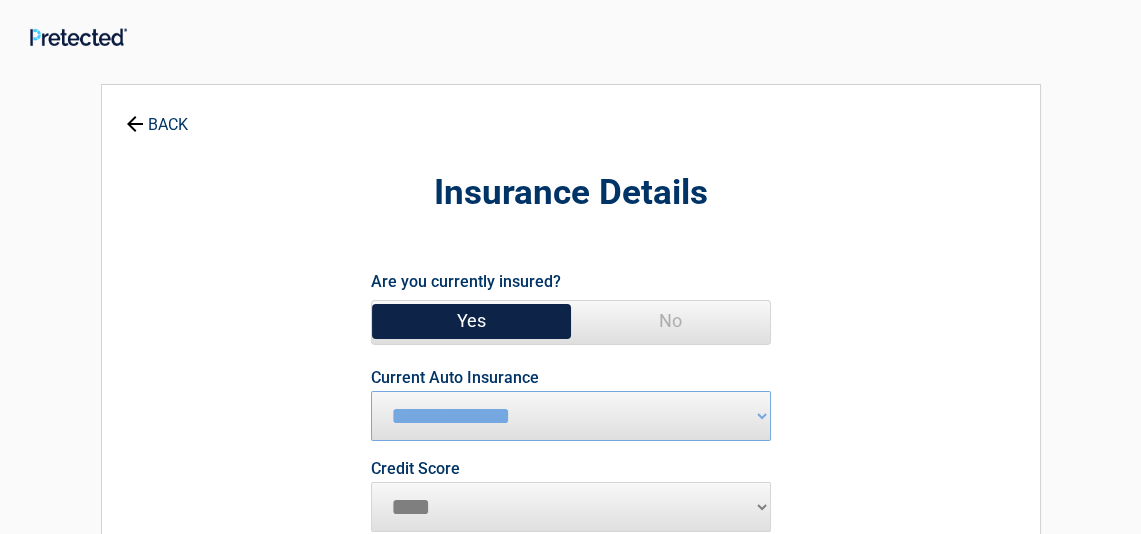 click on "Yes" at bounding box center [471, 321] 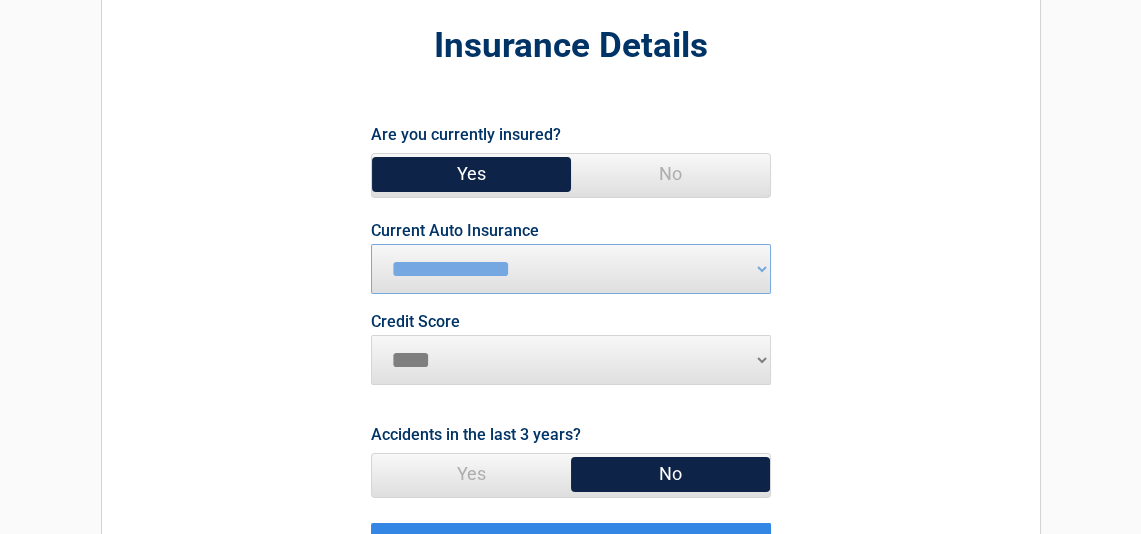 scroll, scrollTop: 200, scrollLeft: 0, axis: vertical 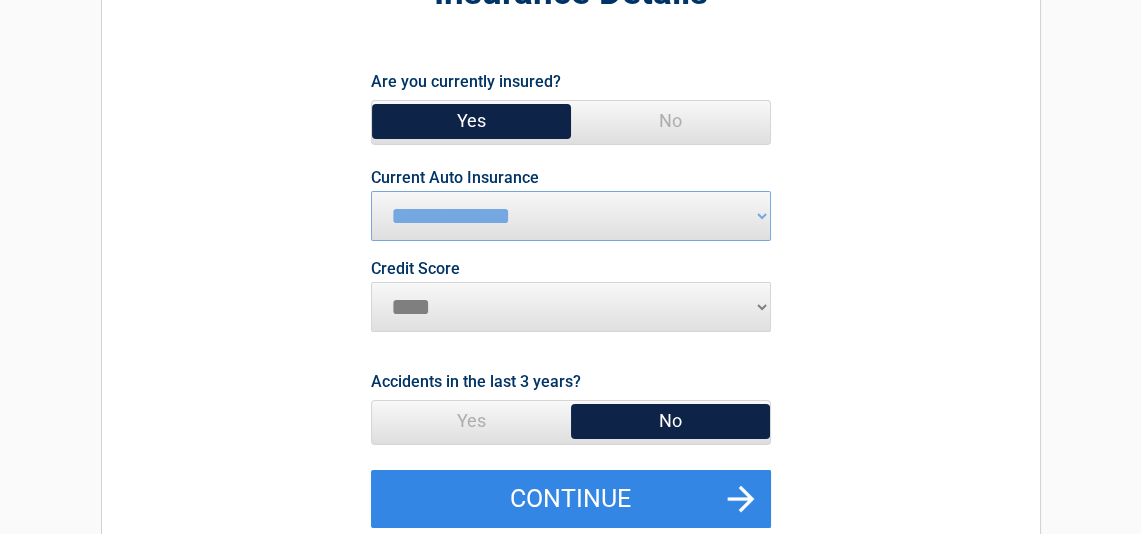 click on "*********
****
*******
****" at bounding box center [571, 307] 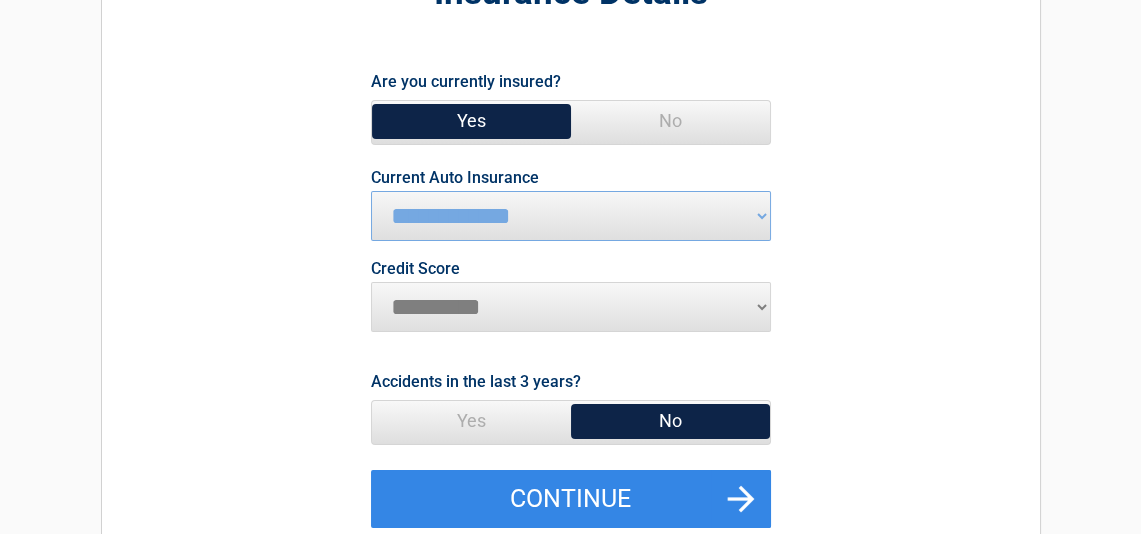 click on "*********
****
*******
****" at bounding box center [571, 307] 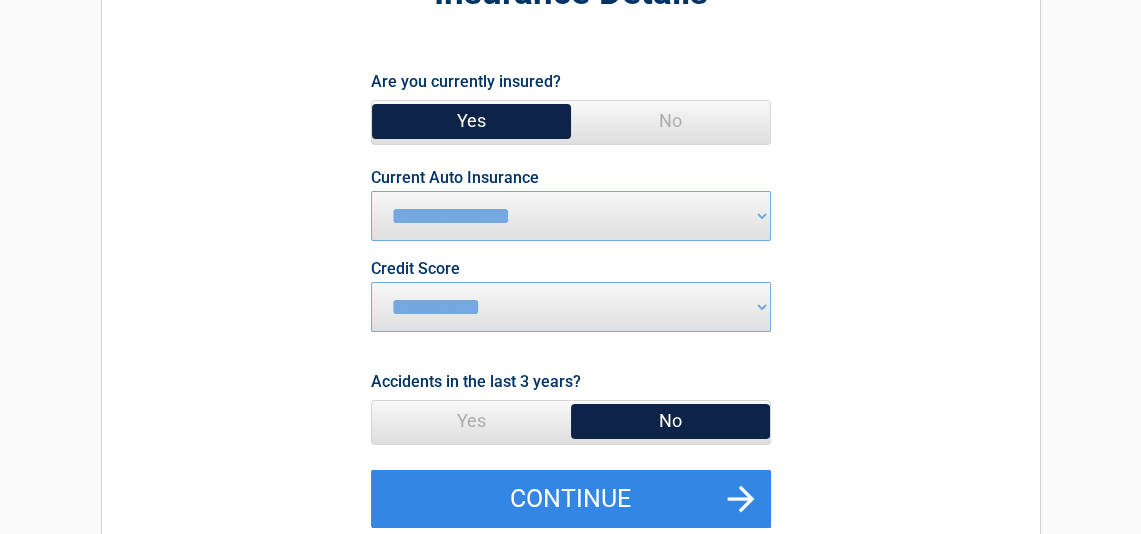 click on "No" at bounding box center (670, 421) 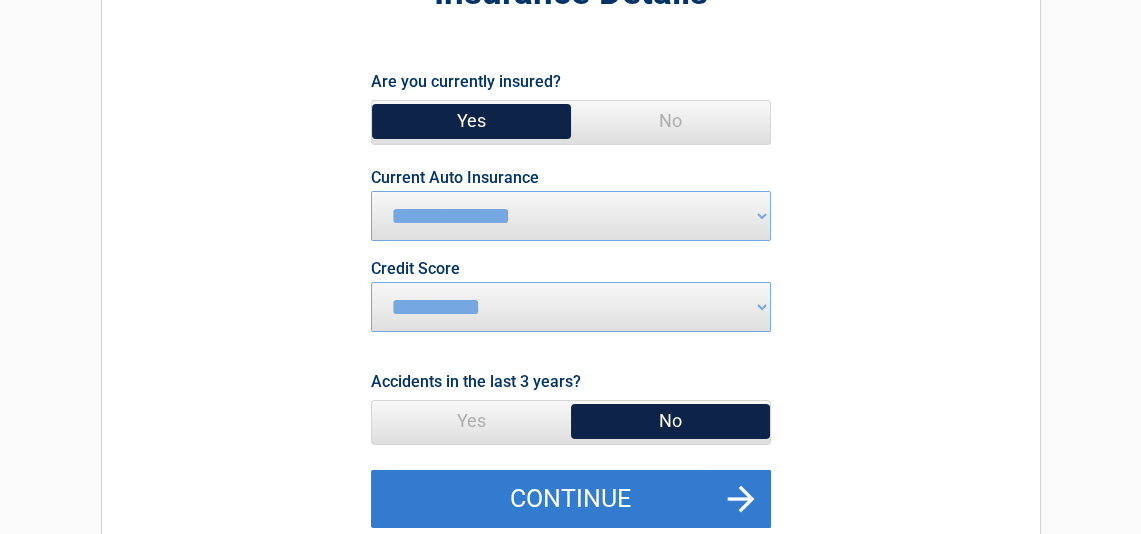 click on "Continue" at bounding box center [571, 499] 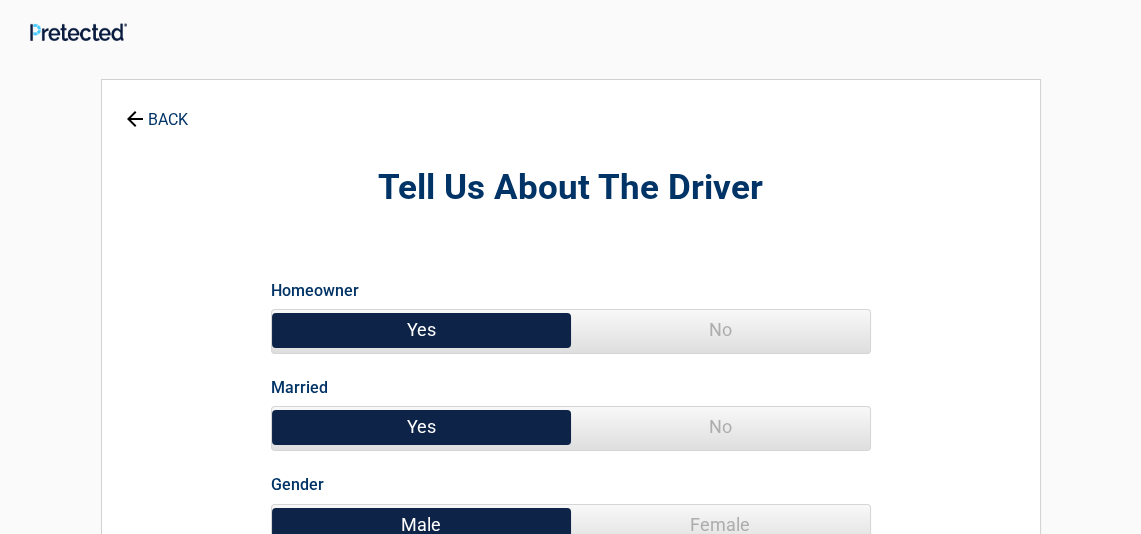 scroll, scrollTop: 0, scrollLeft: 0, axis: both 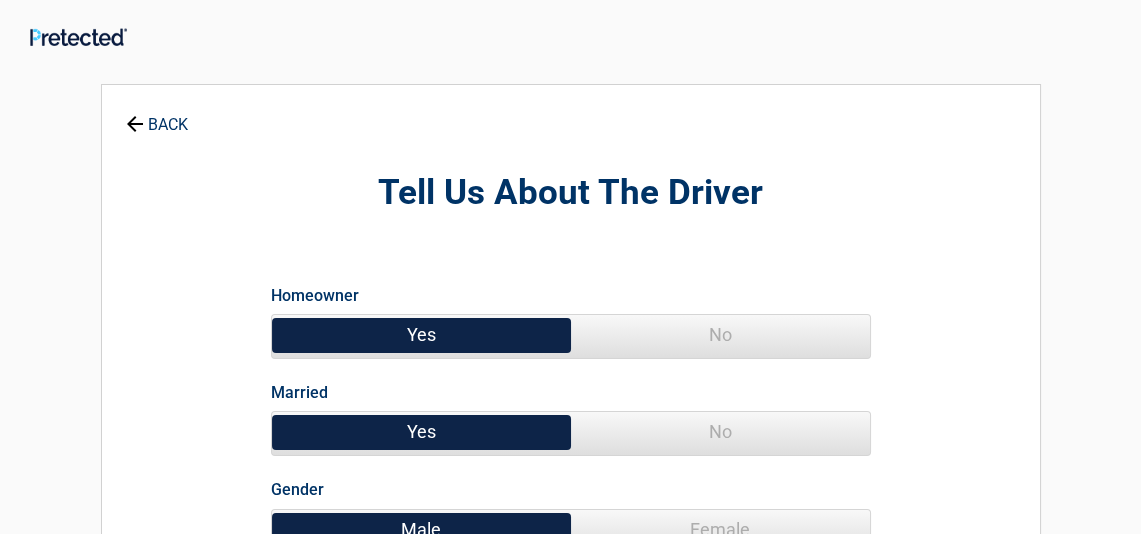 click on "No" at bounding box center (720, 335) 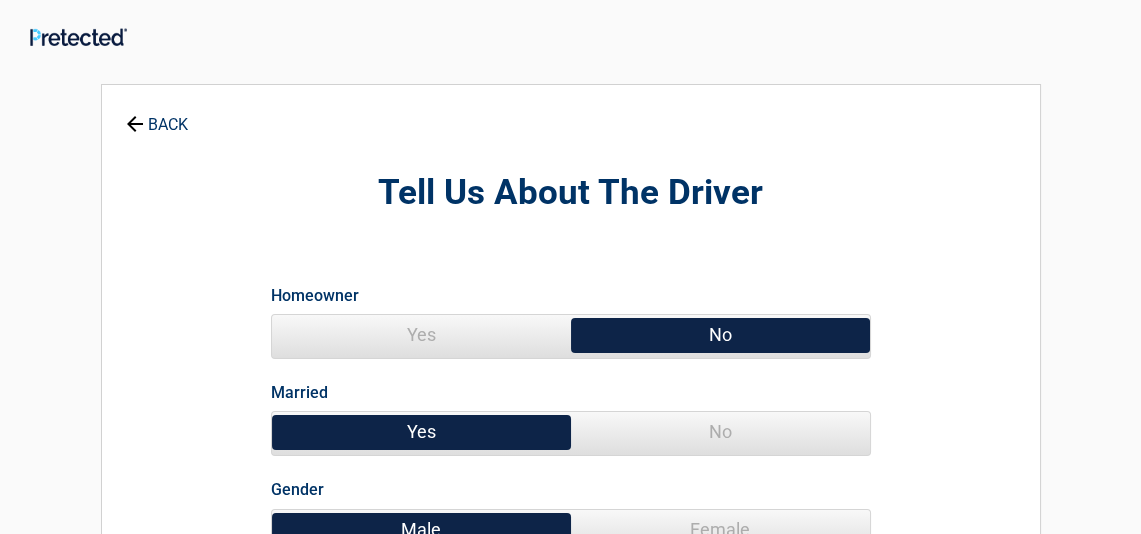 click on "Yes" at bounding box center (421, 432) 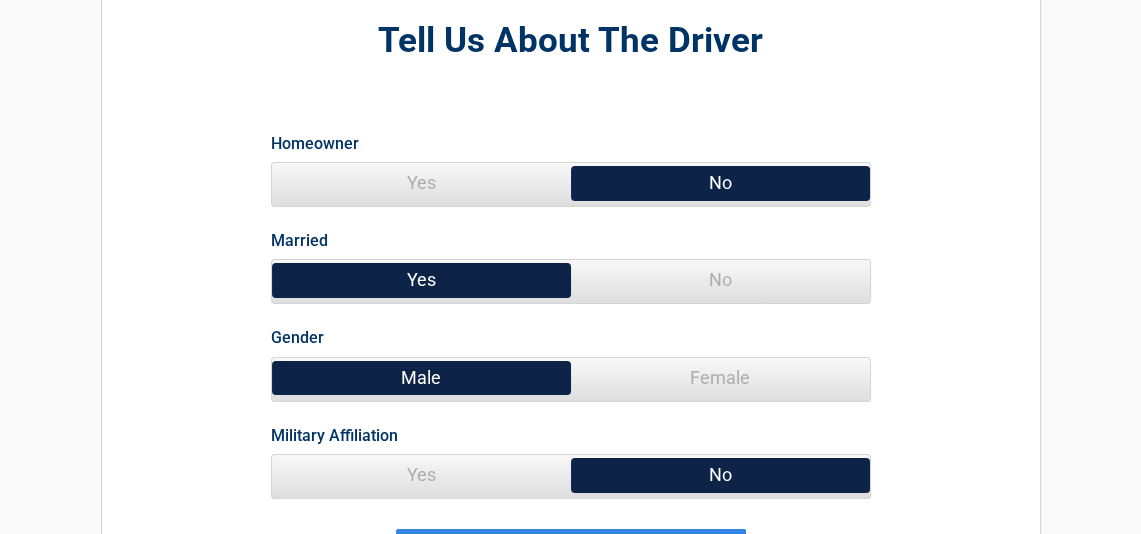 scroll, scrollTop: 200, scrollLeft: 0, axis: vertical 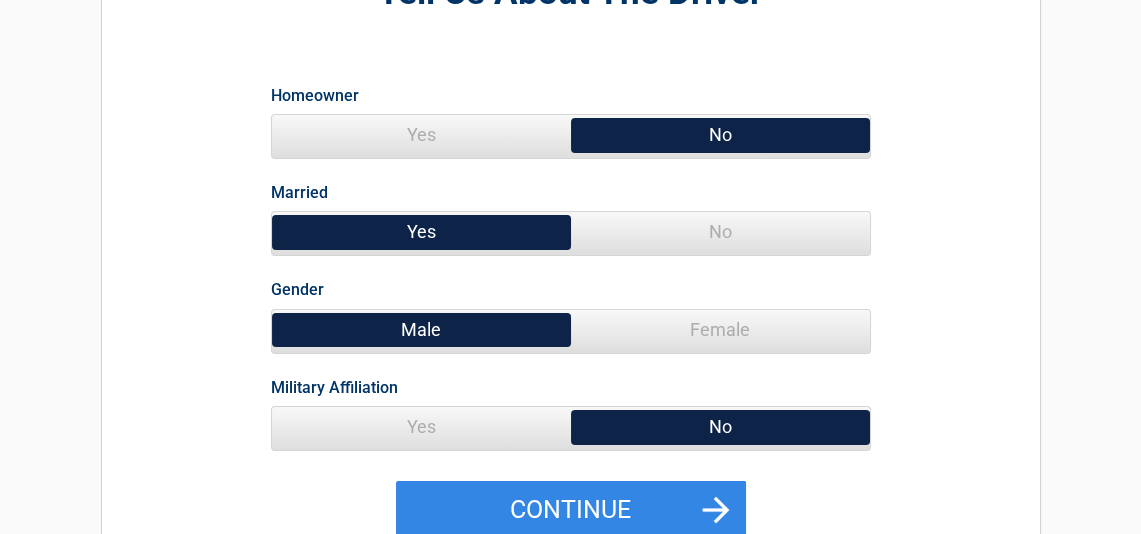 click on "Male" at bounding box center [421, 330] 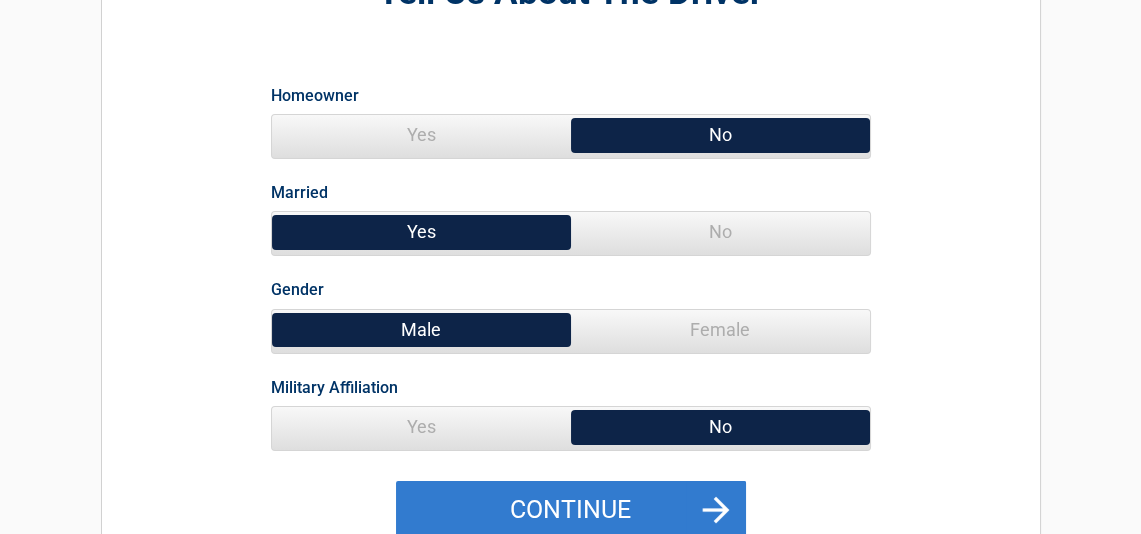 click on "Continue" at bounding box center (571, 510) 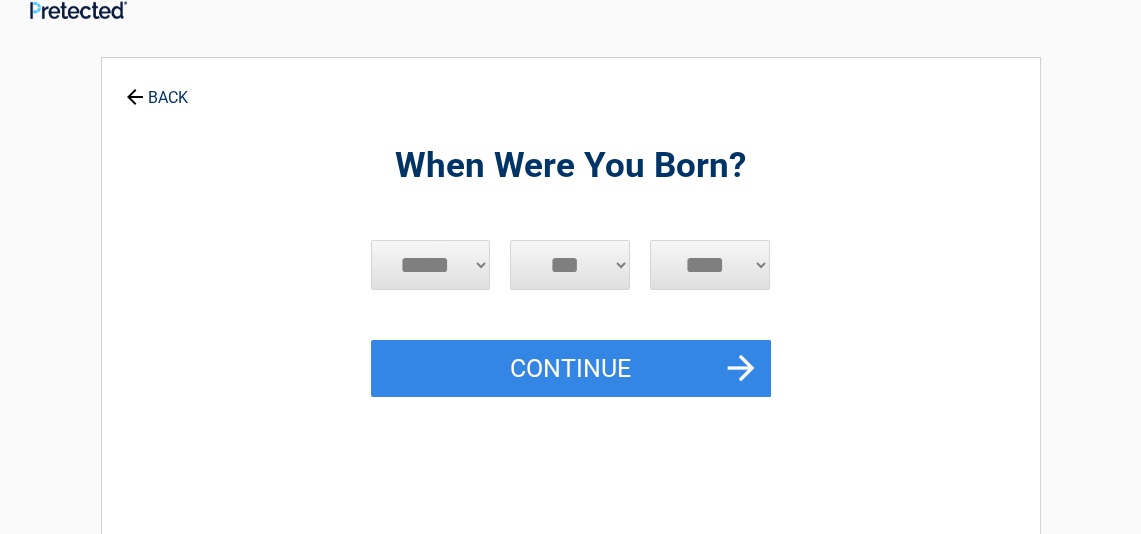 scroll, scrollTop: 0, scrollLeft: 0, axis: both 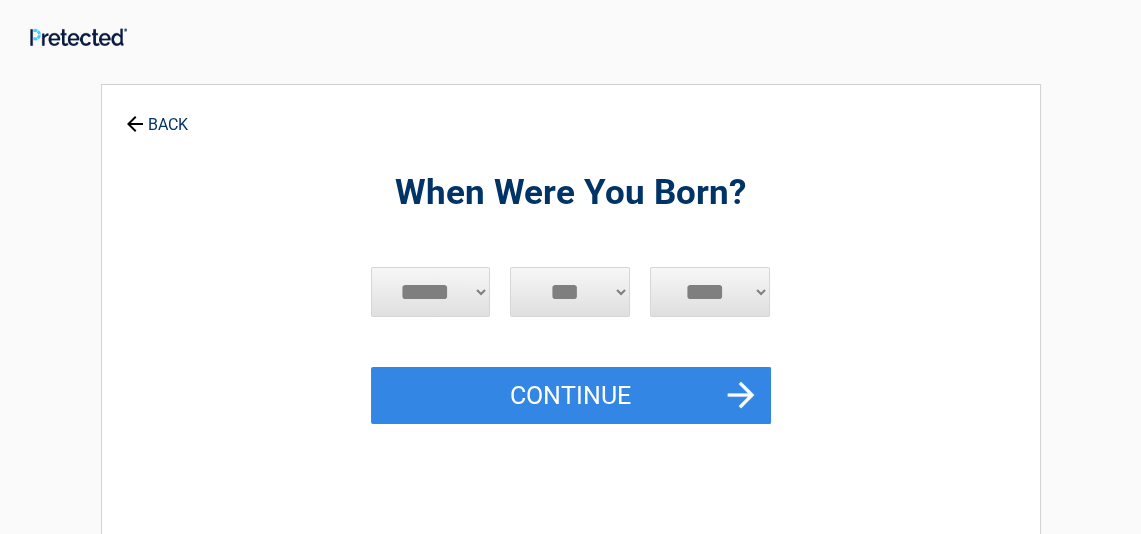 click on "*****
***
***
***
***
***
***
***
***
***
***
***
***" at bounding box center [431, 292] 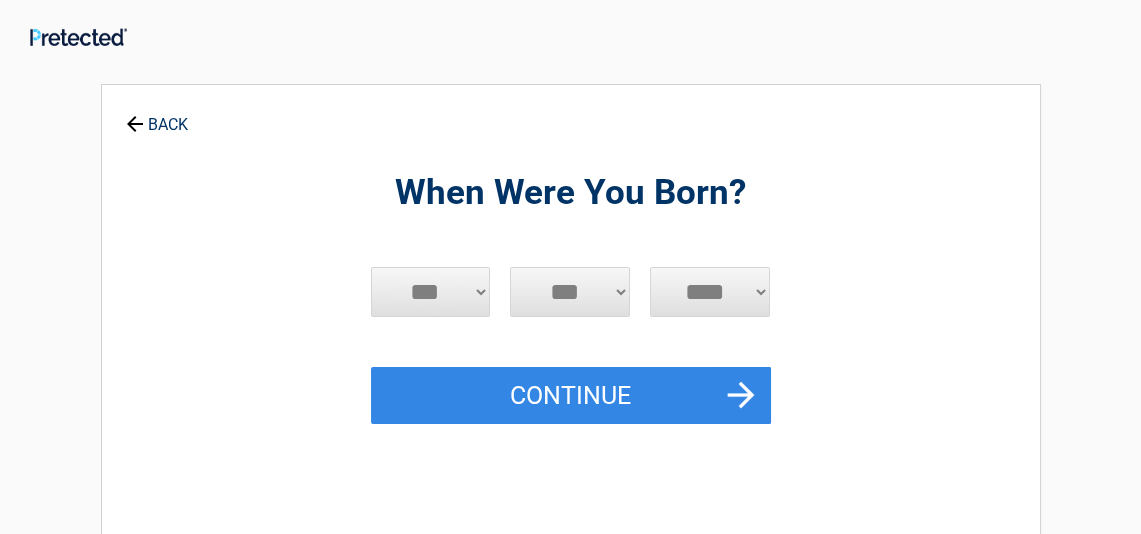 click on "*****
***
***
***
***
***
***
***
***
***
***
***
***" at bounding box center (431, 292) 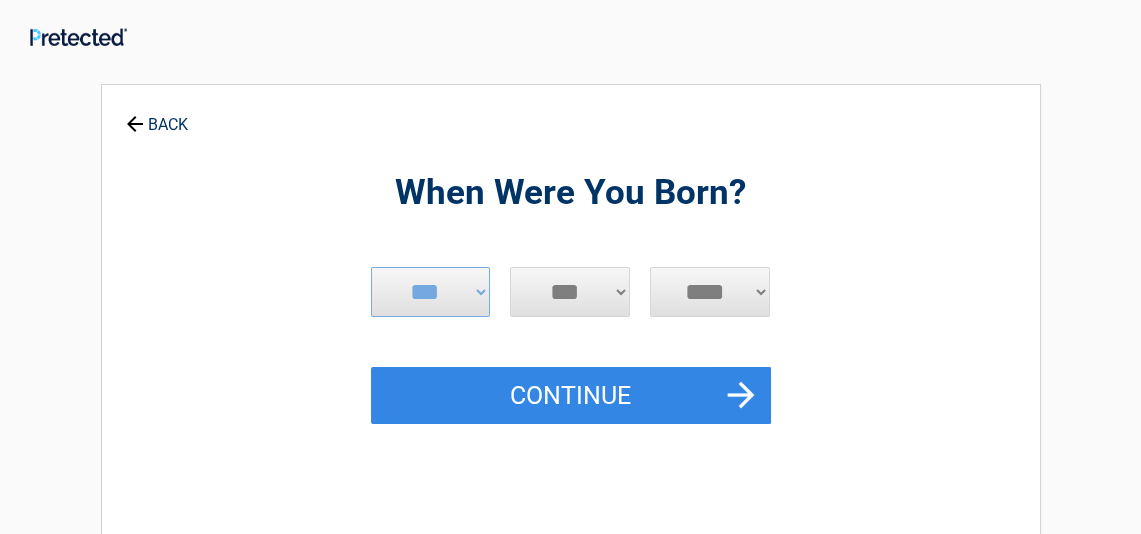 click on "*** * * * * * * * * * ** ** ** ** ** ** ** ** ** ** ** ** ** ** ** ** ** ** ** ** ** **" at bounding box center [570, 292] 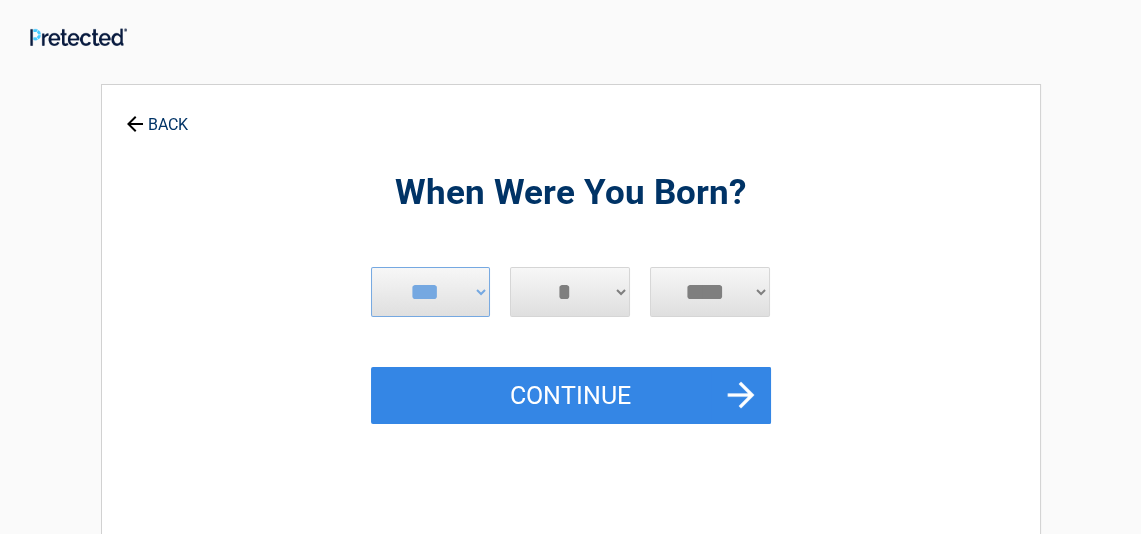 click on "*** * * * * * * * * * ** ** ** ** ** ** ** ** ** ** ** ** ** ** ** ** ** ** ** ** ** **" at bounding box center [570, 292] 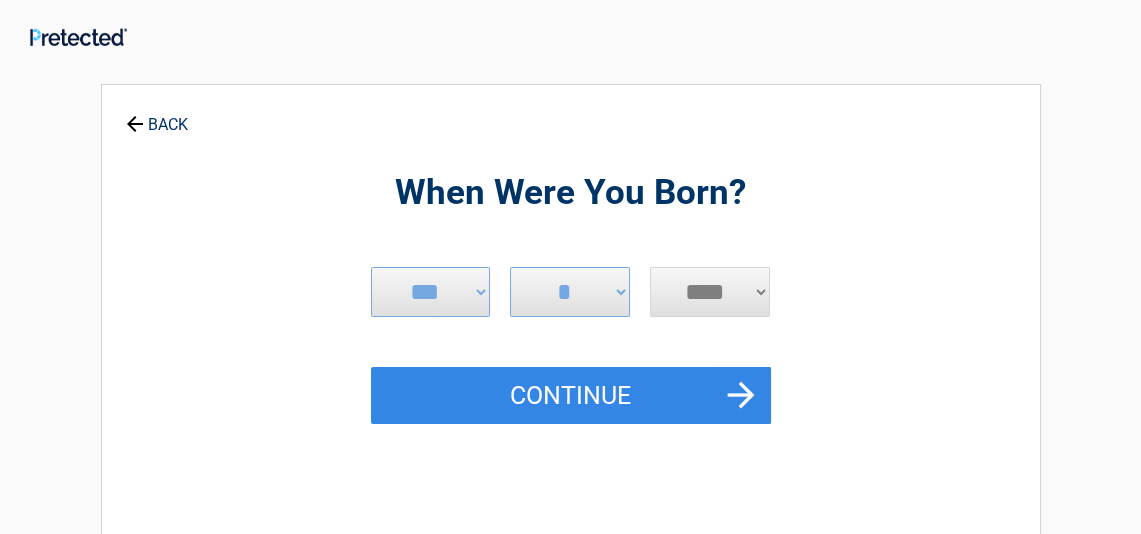 click on "****
****
****
****
****
****
****
****
****
****
****
****
****
****
****
****
****
****
****
****
****
****
****
****
****
****
****
****
****
****
****
****
****
****
****
****
****
****
****
****
****
****
****
****
****
****
****
****
****
****
****
****
****
****
****
****
****
****
****
****
****
****
****
****" at bounding box center [710, 292] 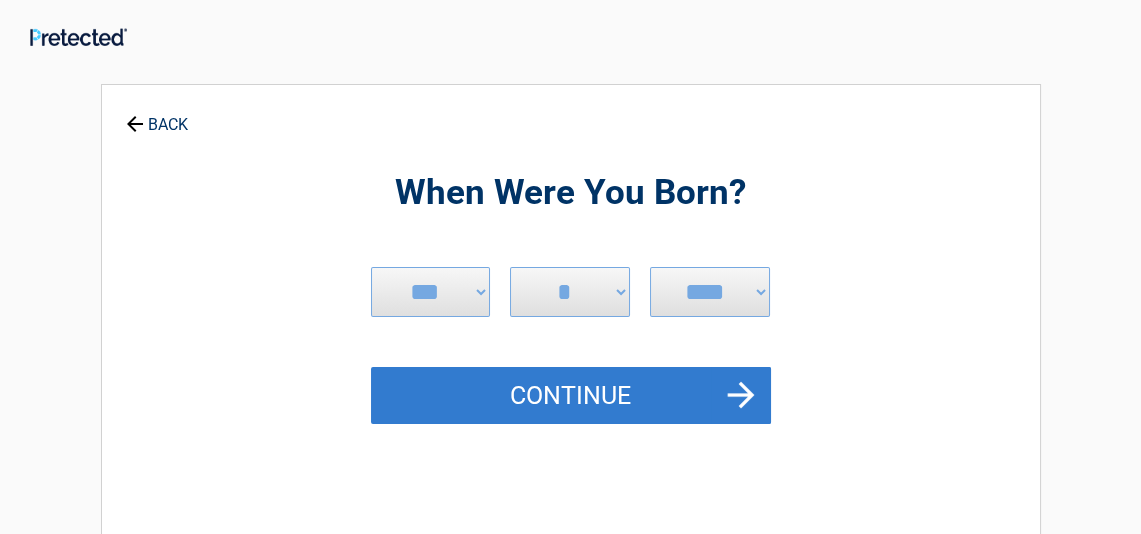 click on "Continue" at bounding box center (571, 396) 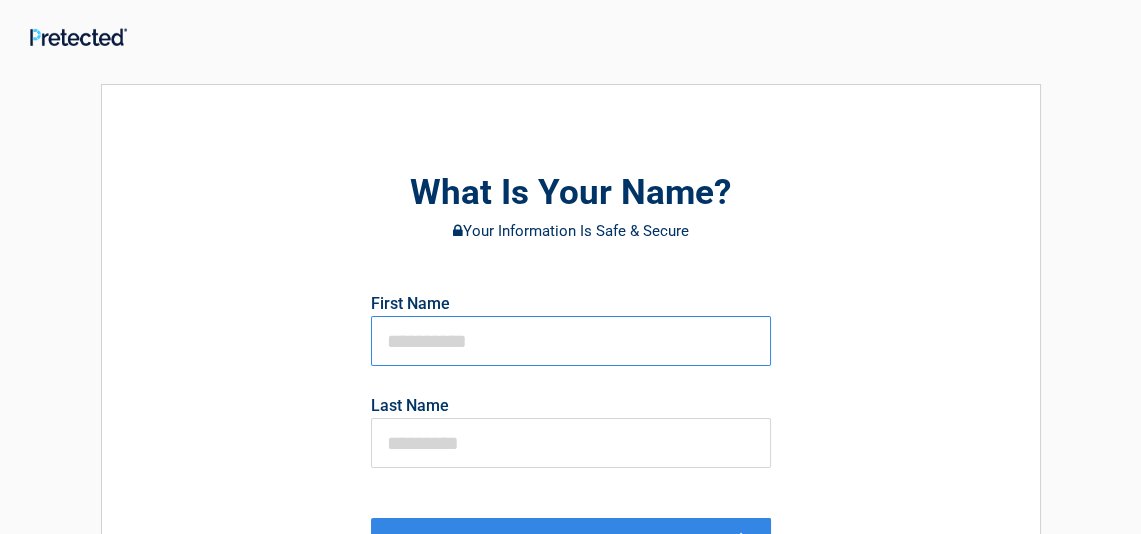 click at bounding box center (571, 341) 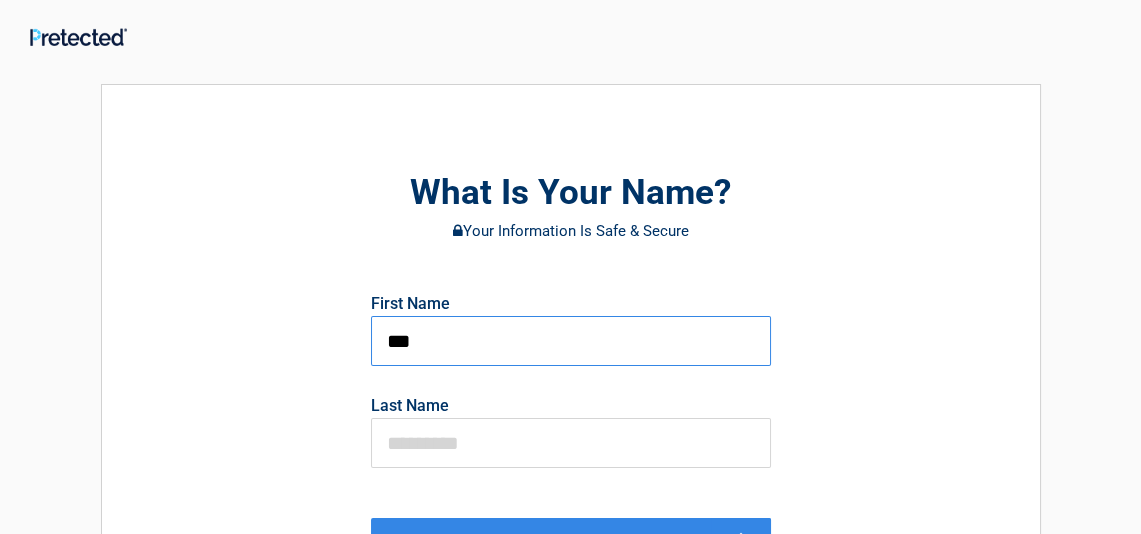 type on "***" 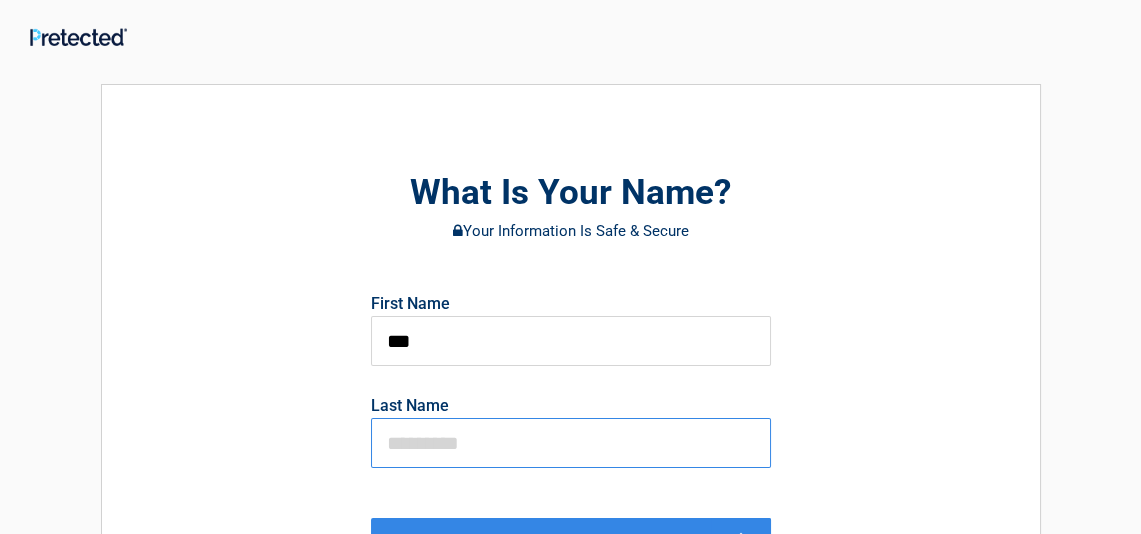 click at bounding box center [571, 443] 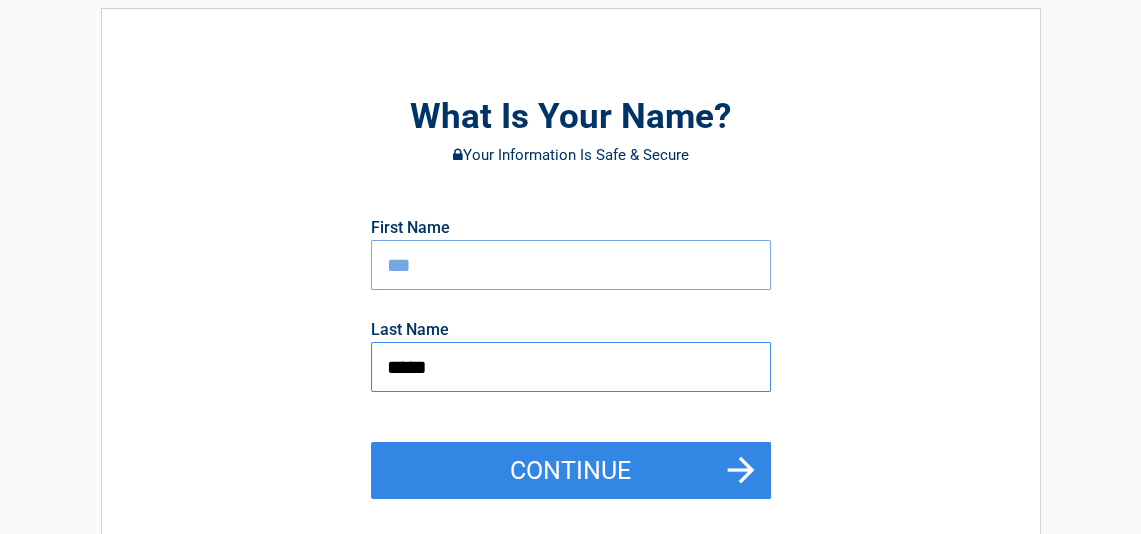 scroll, scrollTop: 200, scrollLeft: 0, axis: vertical 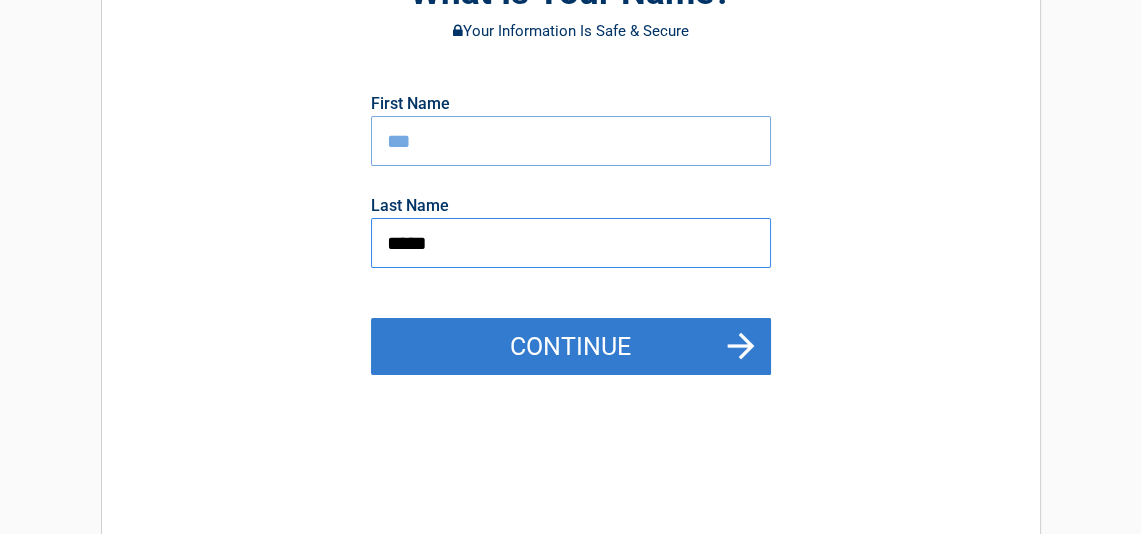 type on "*****" 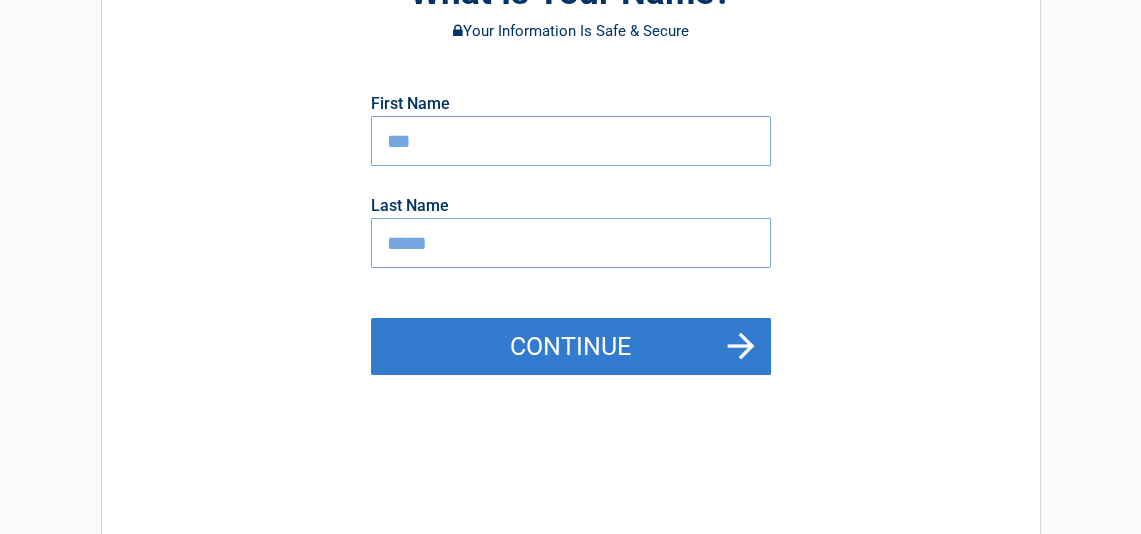 click on "Continue" at bounding box center (571, 347) 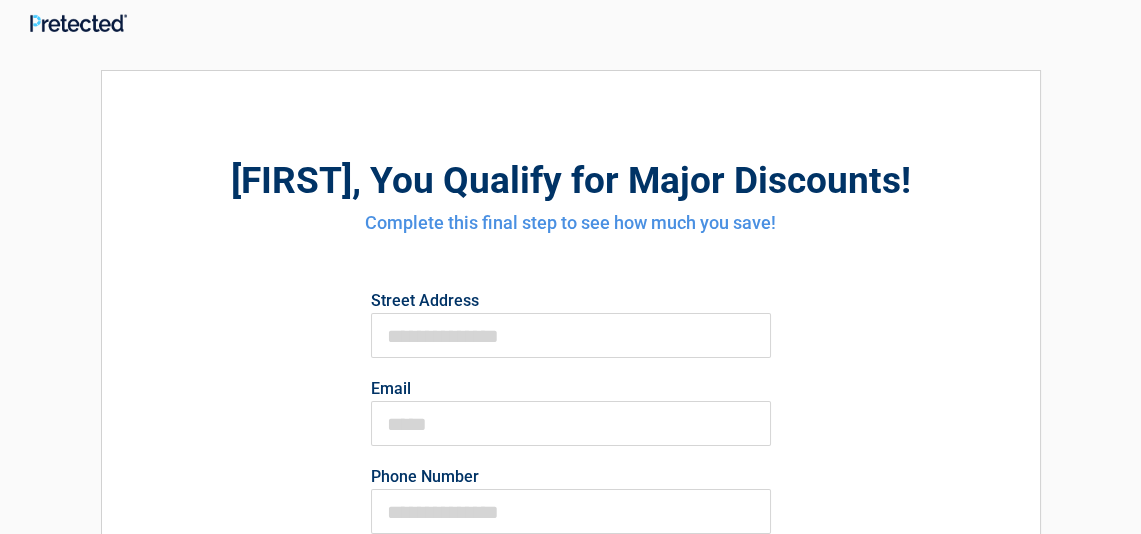 scroll, scrollTop: 0, scrollLeft: 0, axis: both 